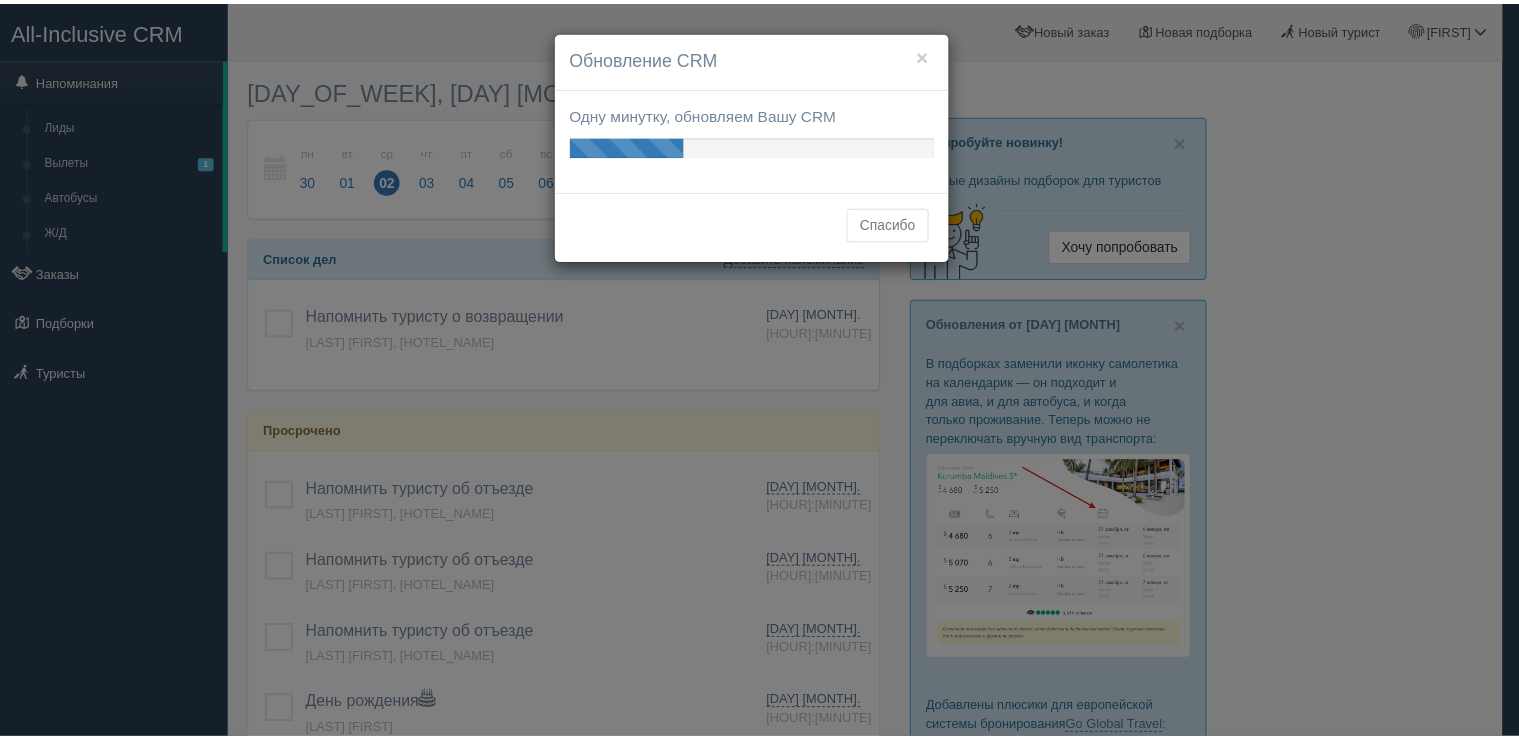 scroll, scrollTop: 0, scrollLeft: 0, axis: both 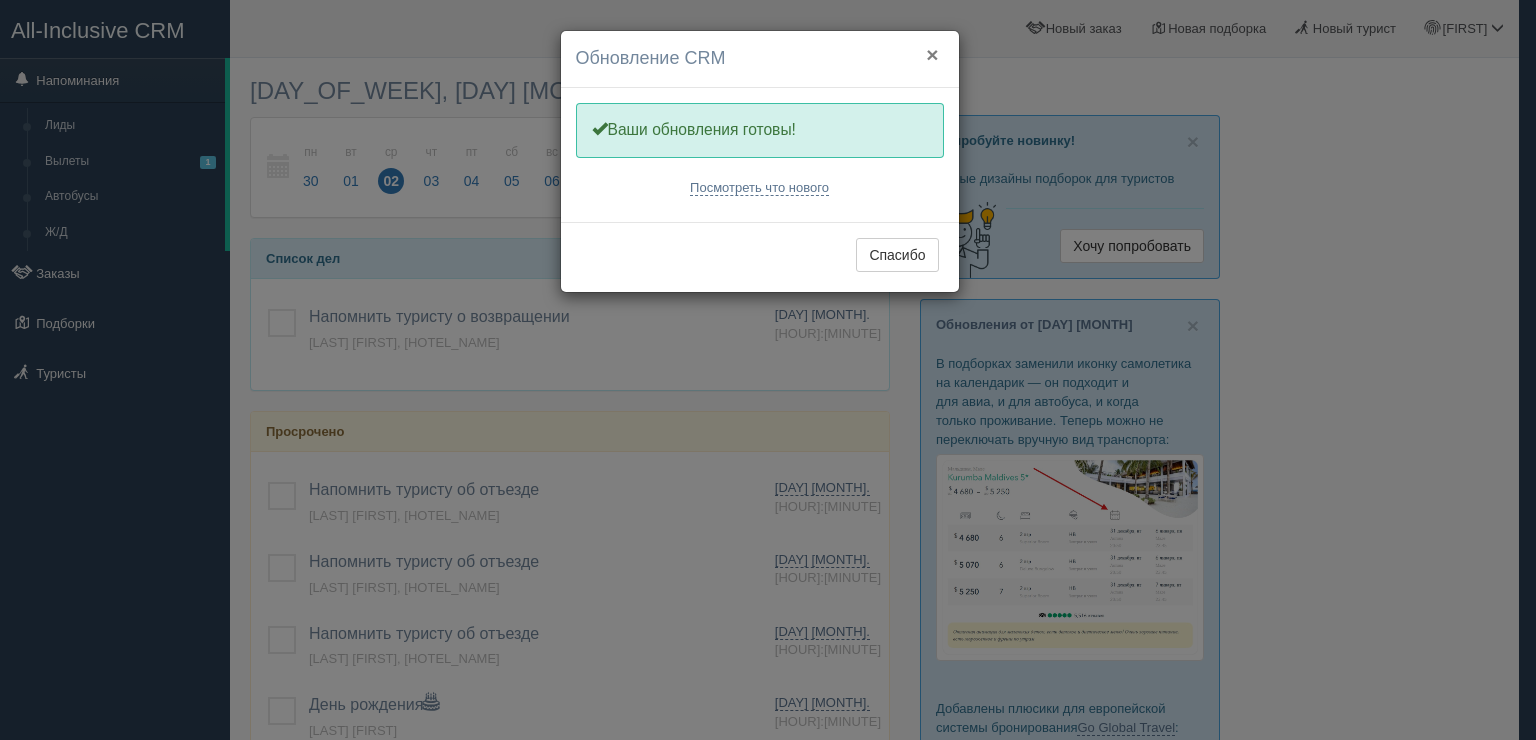 click on "×" at bounding box center [932, 54] 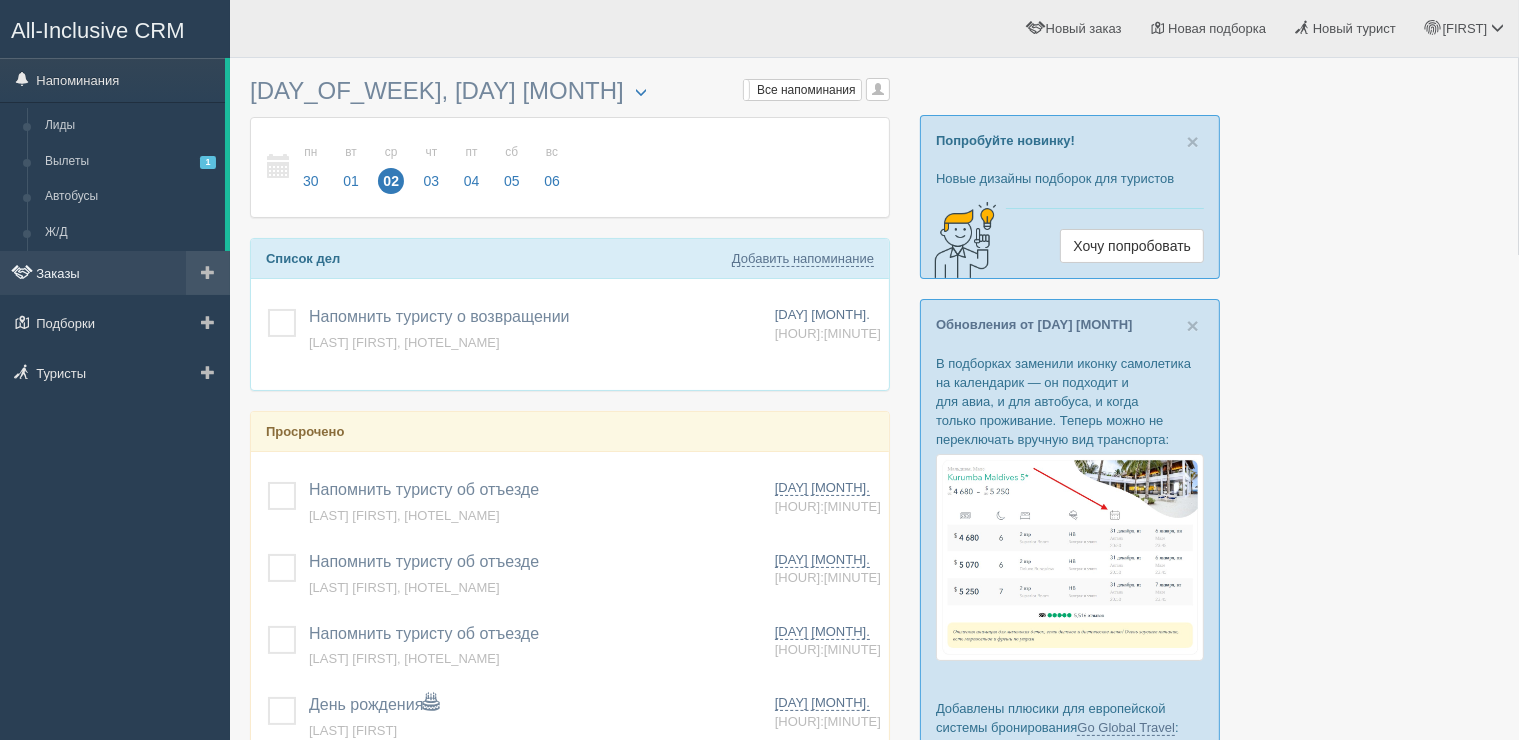 click on "Заказы" at bounding box center [115, 273] 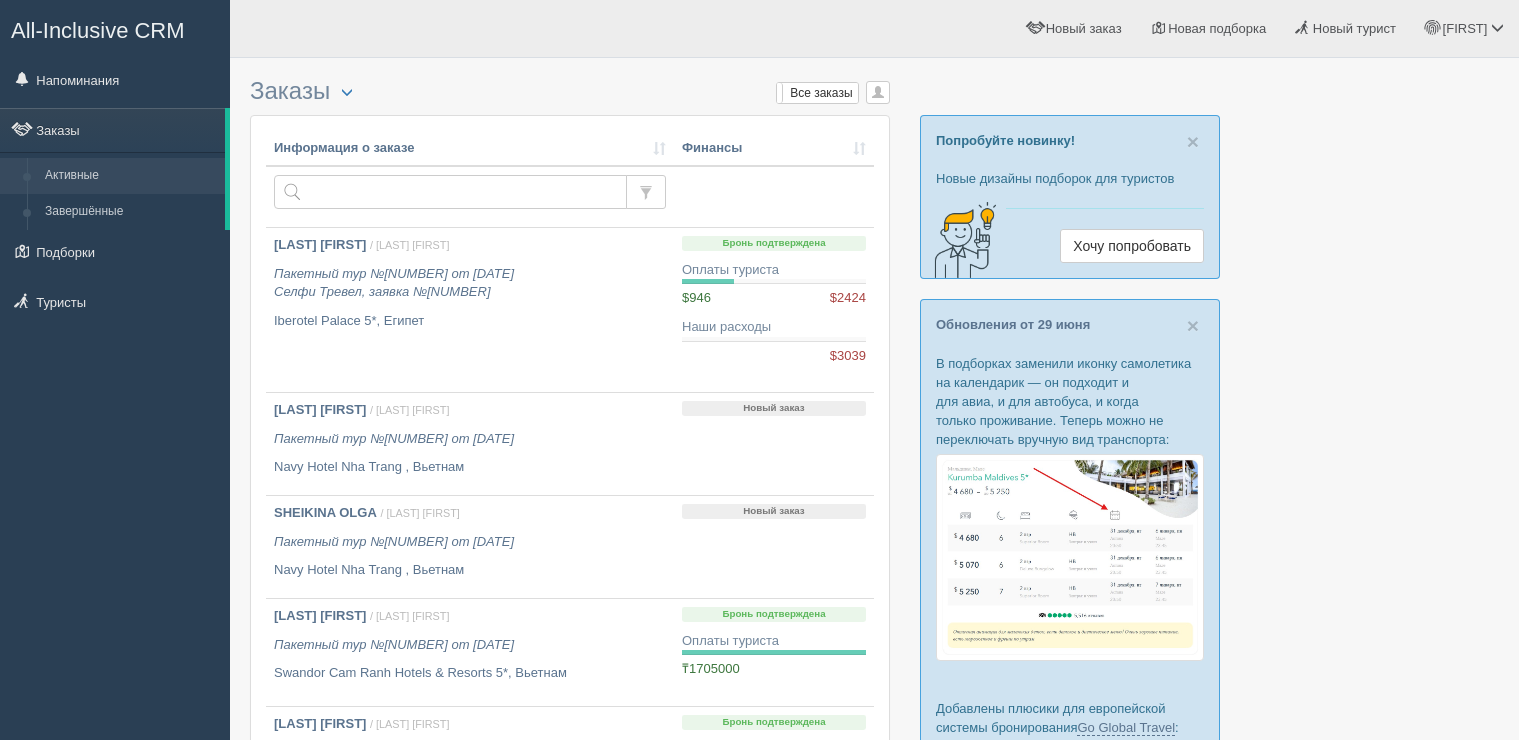 scroll, scrollTop: 0, scrollLeft: 0, axis: both 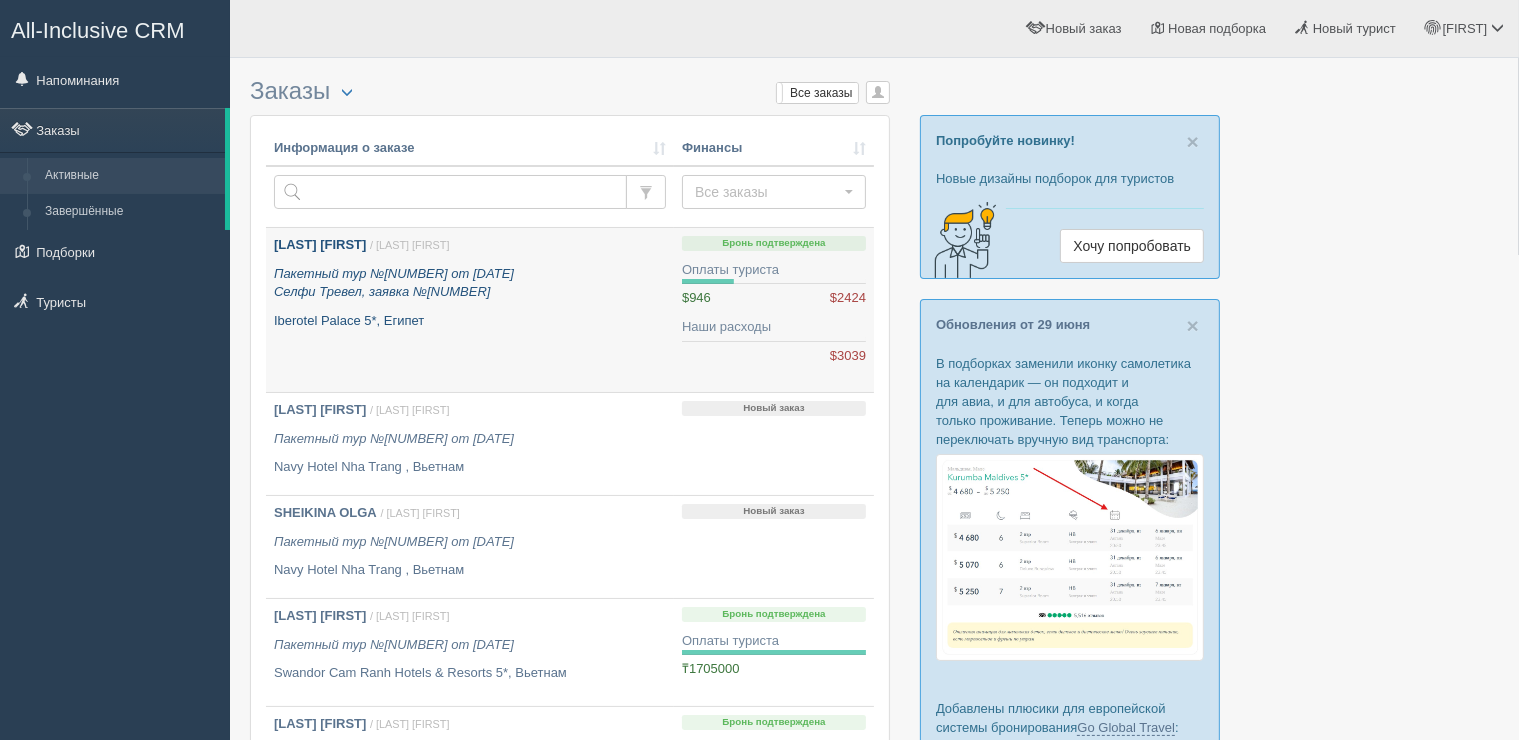 click on "Пакетный тур №[NUMBER] от [DATE]
Селфи Тревел, заявка №[NUMBER]" at bounding box center [470, 283] 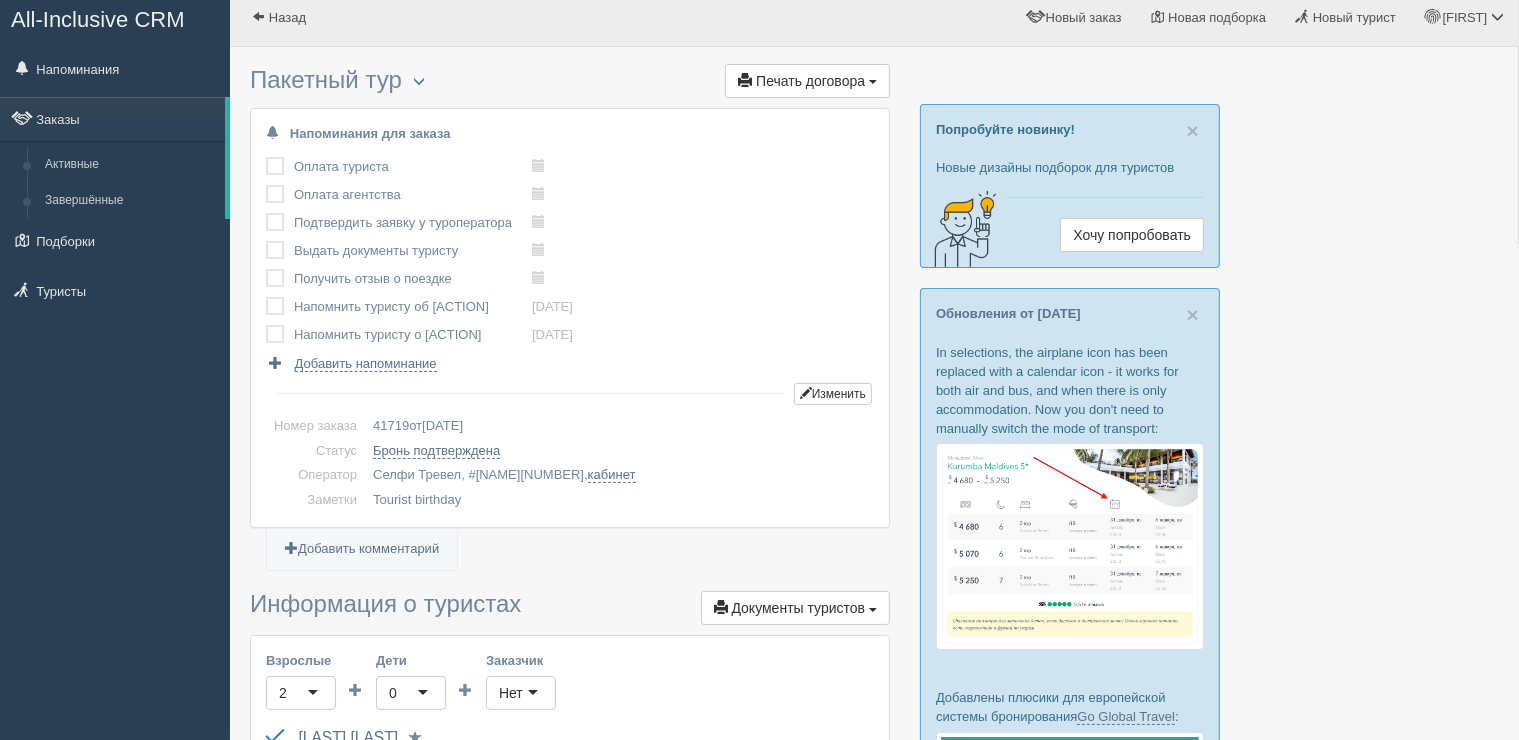 scroll, scrollTop: 0, scrollLeft: 0, axis: both 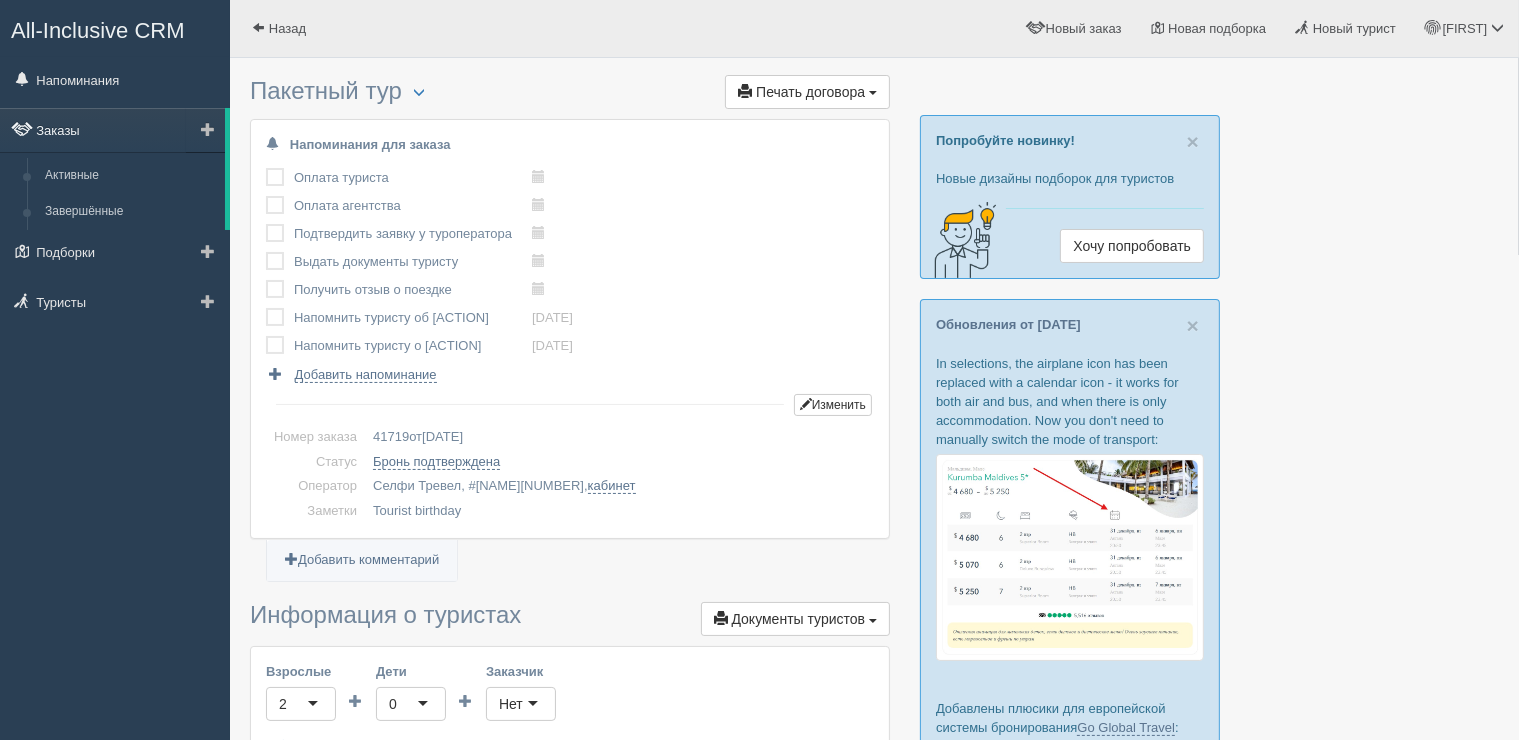 click on "Заказы" at bounding box center [112, 130] 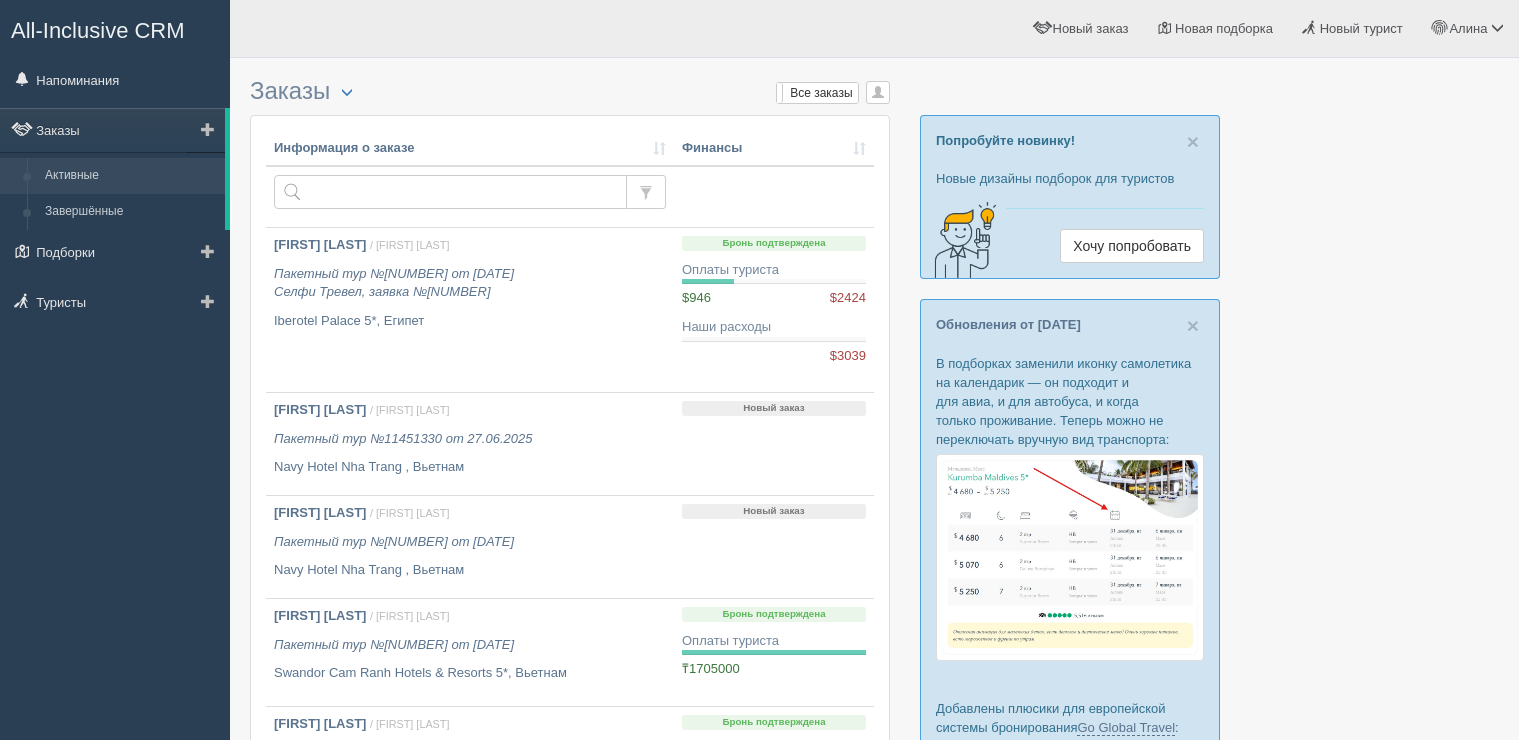 scroll, scrollTop: 0, scrollLeft: 0, axis: both 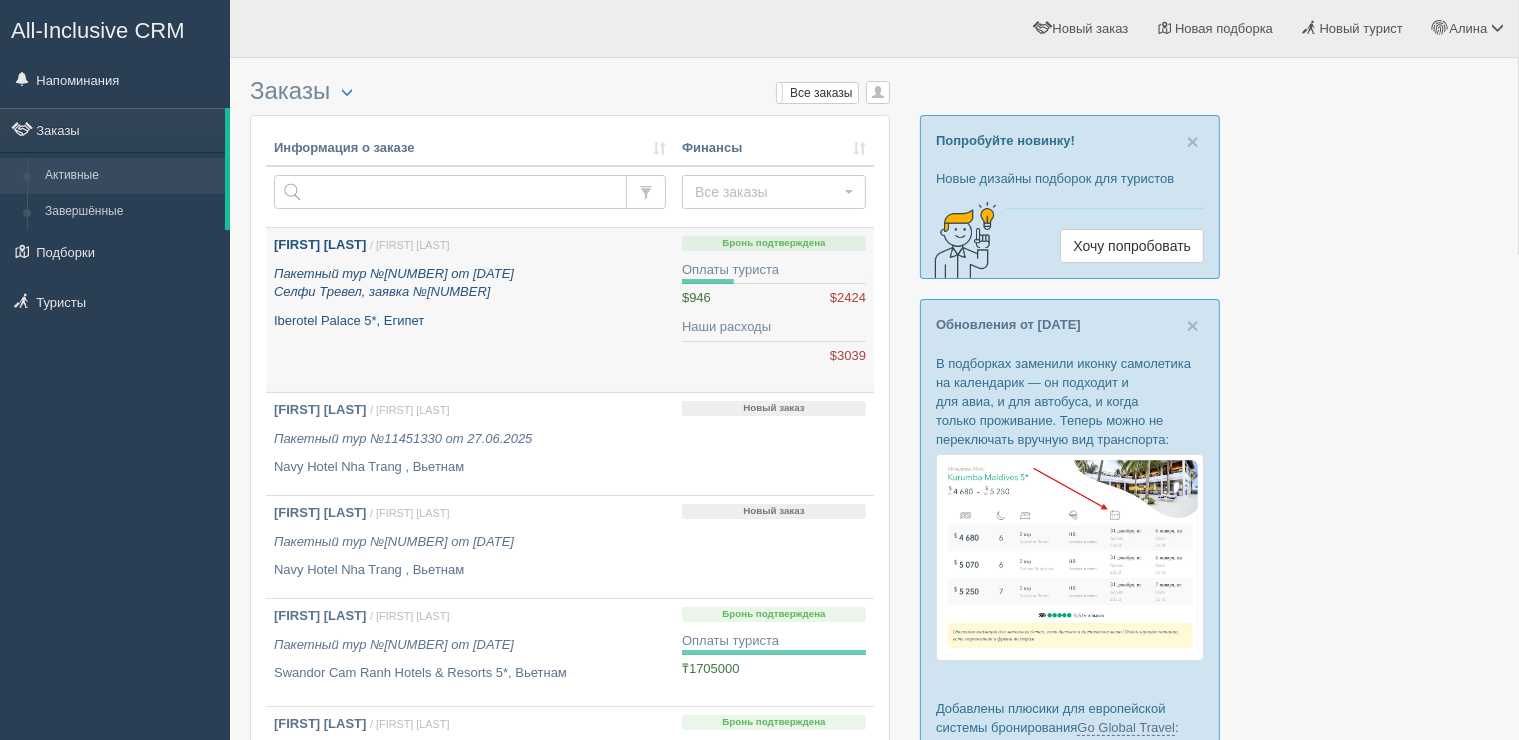 click on "Пакетный тур №41719 от 30.06.2025
Селфи Тревел, заявка №417198" at bounding box center (470, 283) 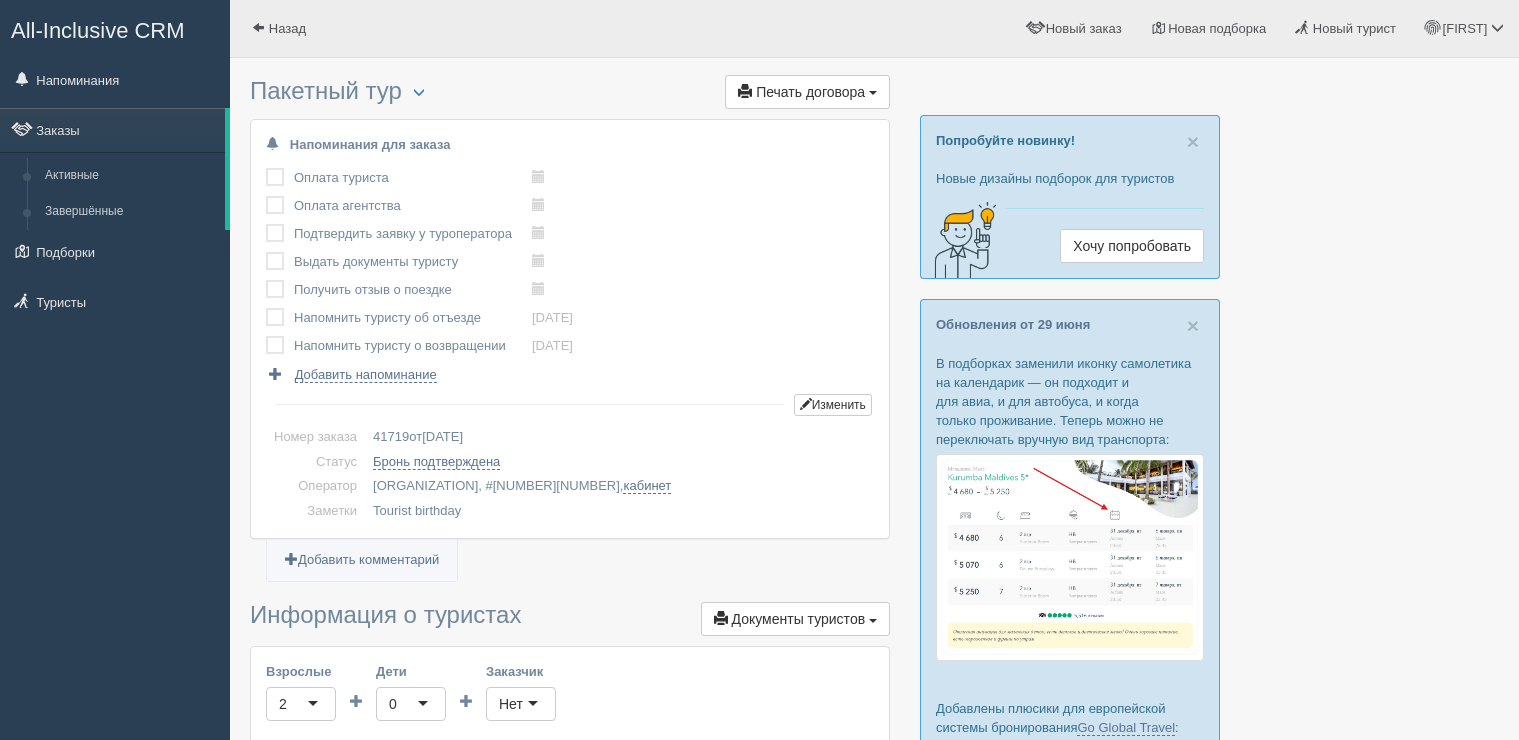 scroll, scrollTop: 0, scrollLeft: 0, axis: both 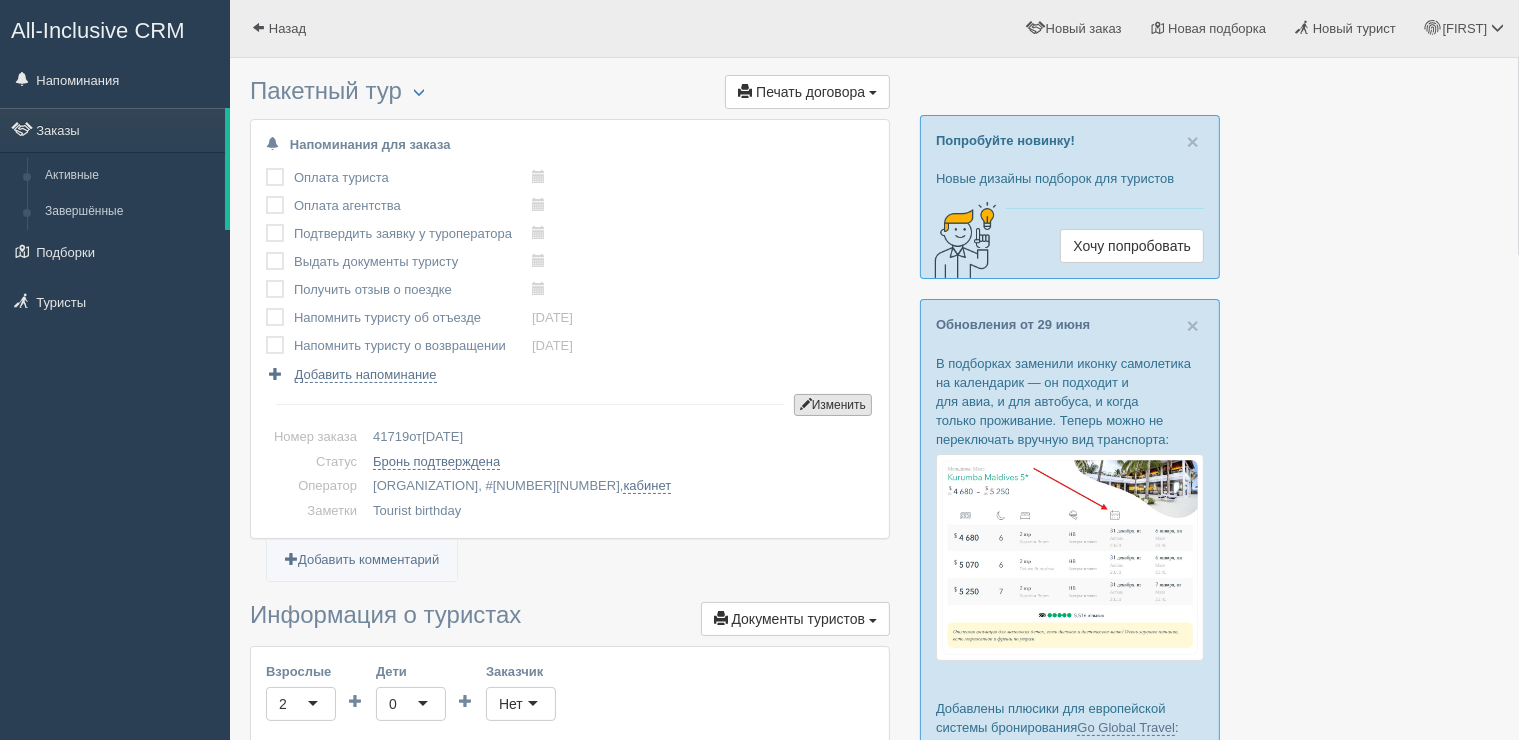 click on "Изменить" at bounding box center (833, 405) 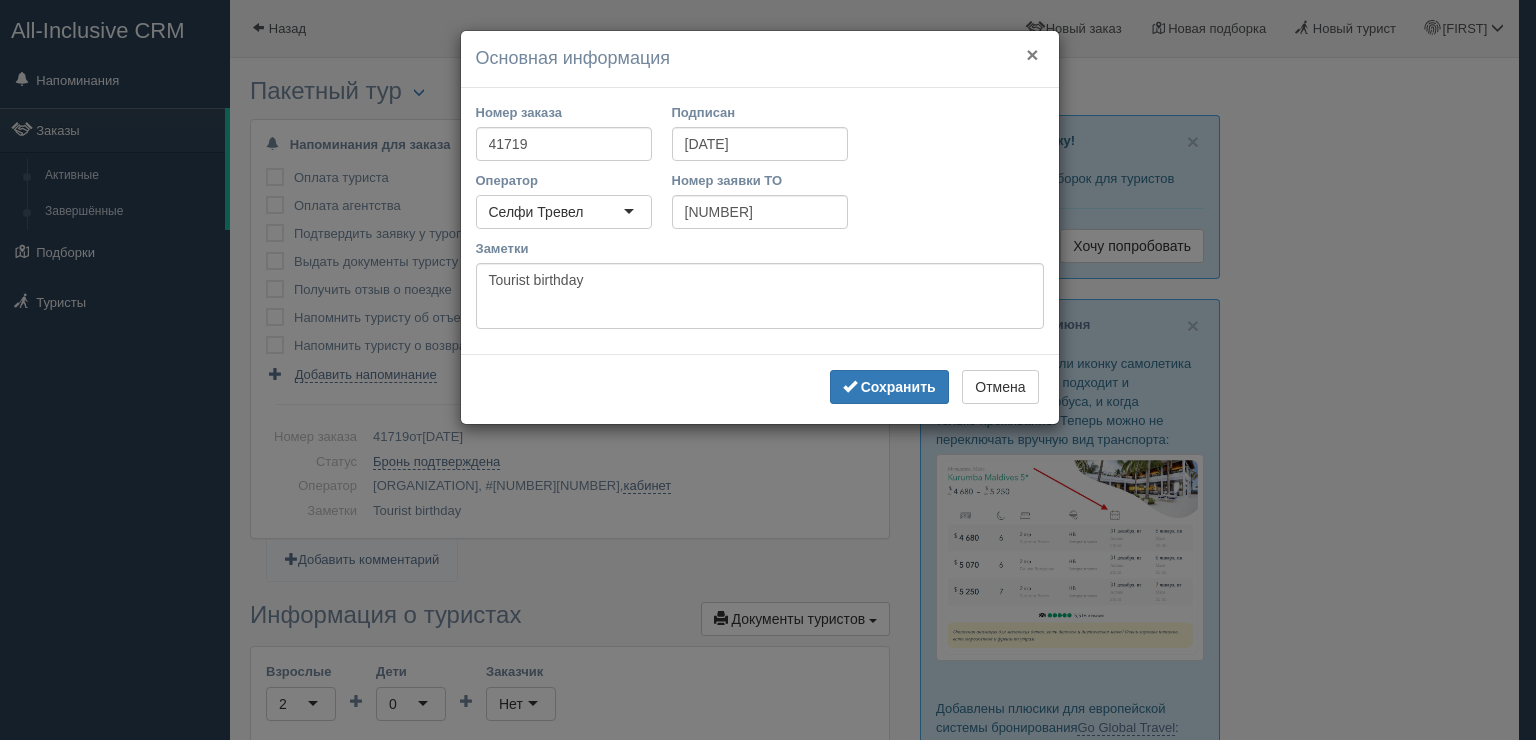 click on "×" at bounding box center [1032, 54] 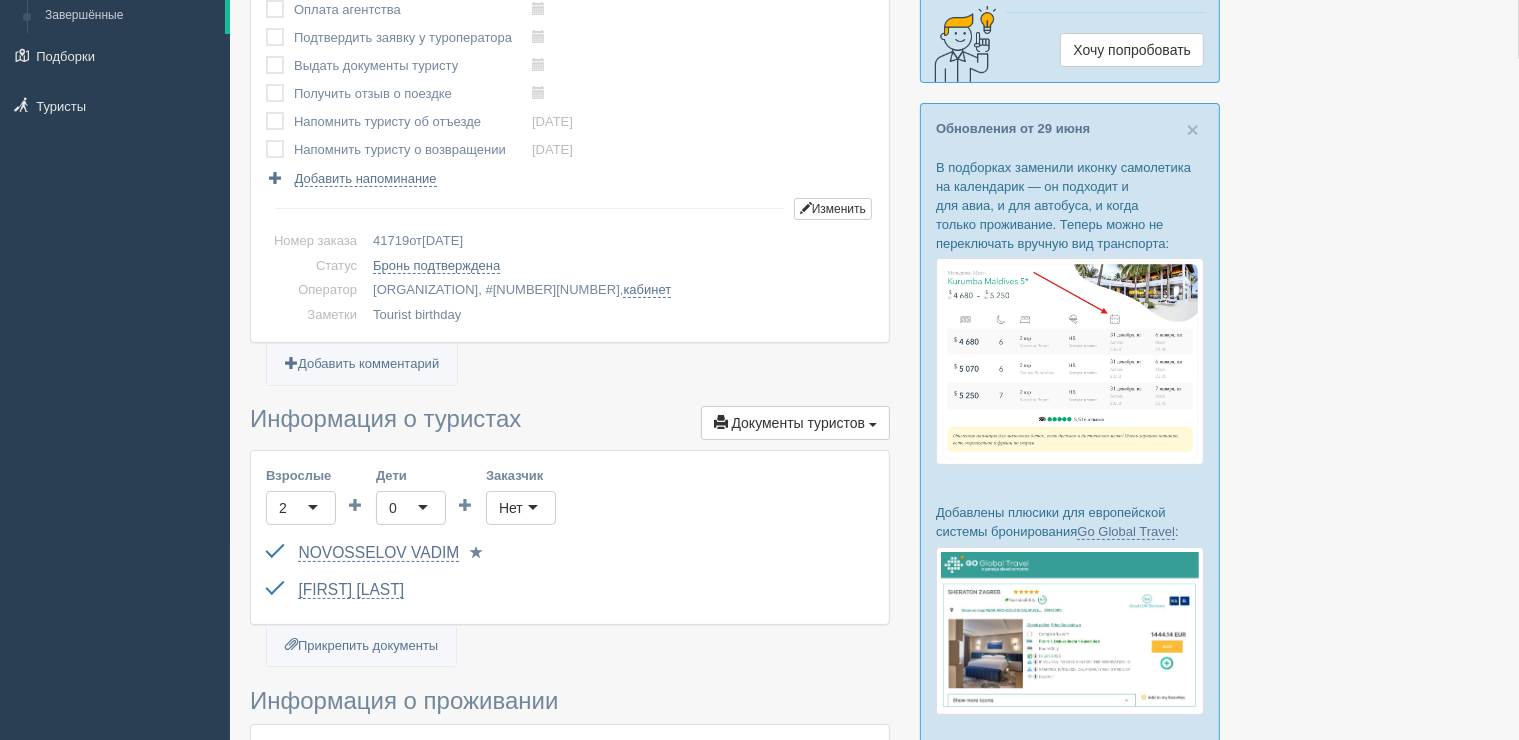 scroll, scrollTop: 0, scrollLeft: 0, axis: both 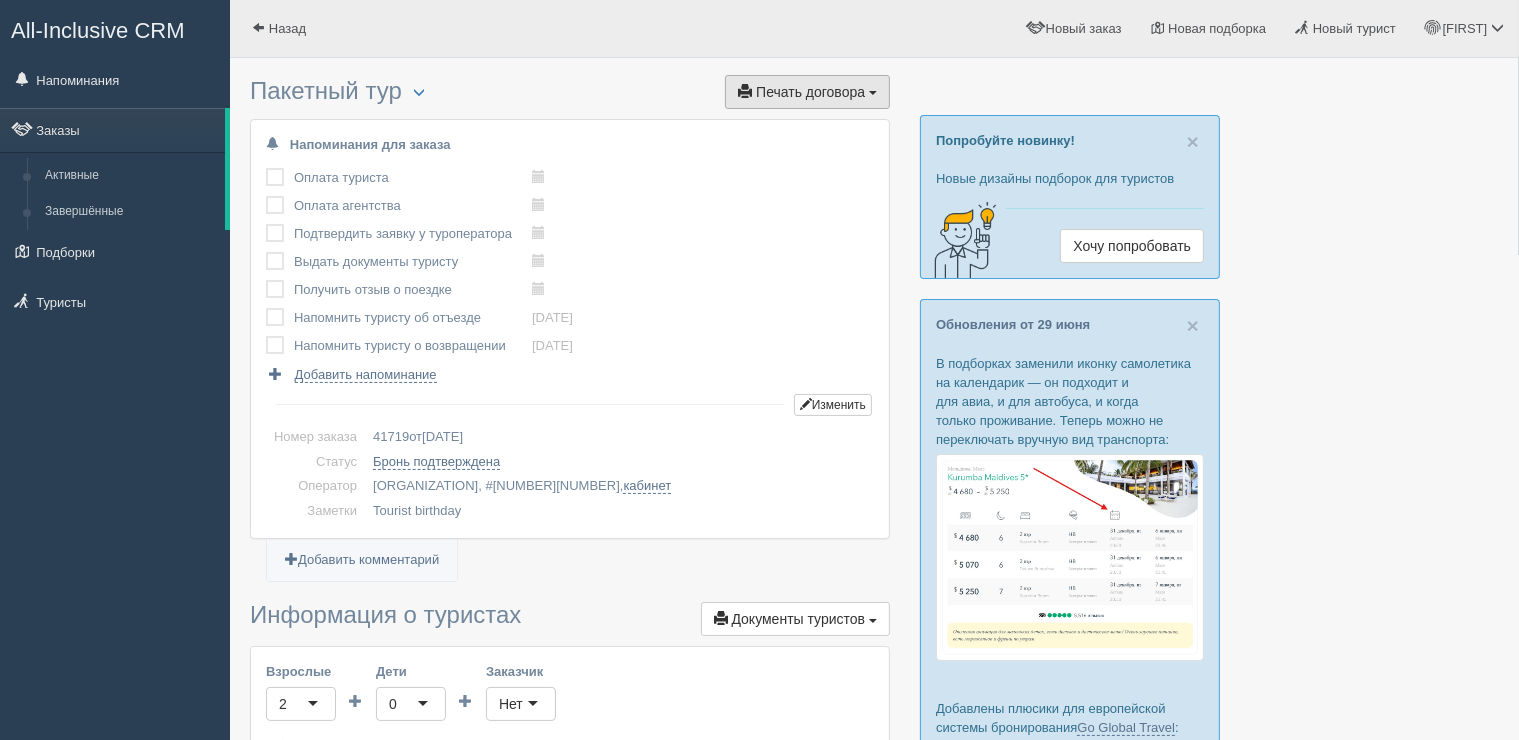 click on "Печать договора
Печать" at bounding box center (807, 92) 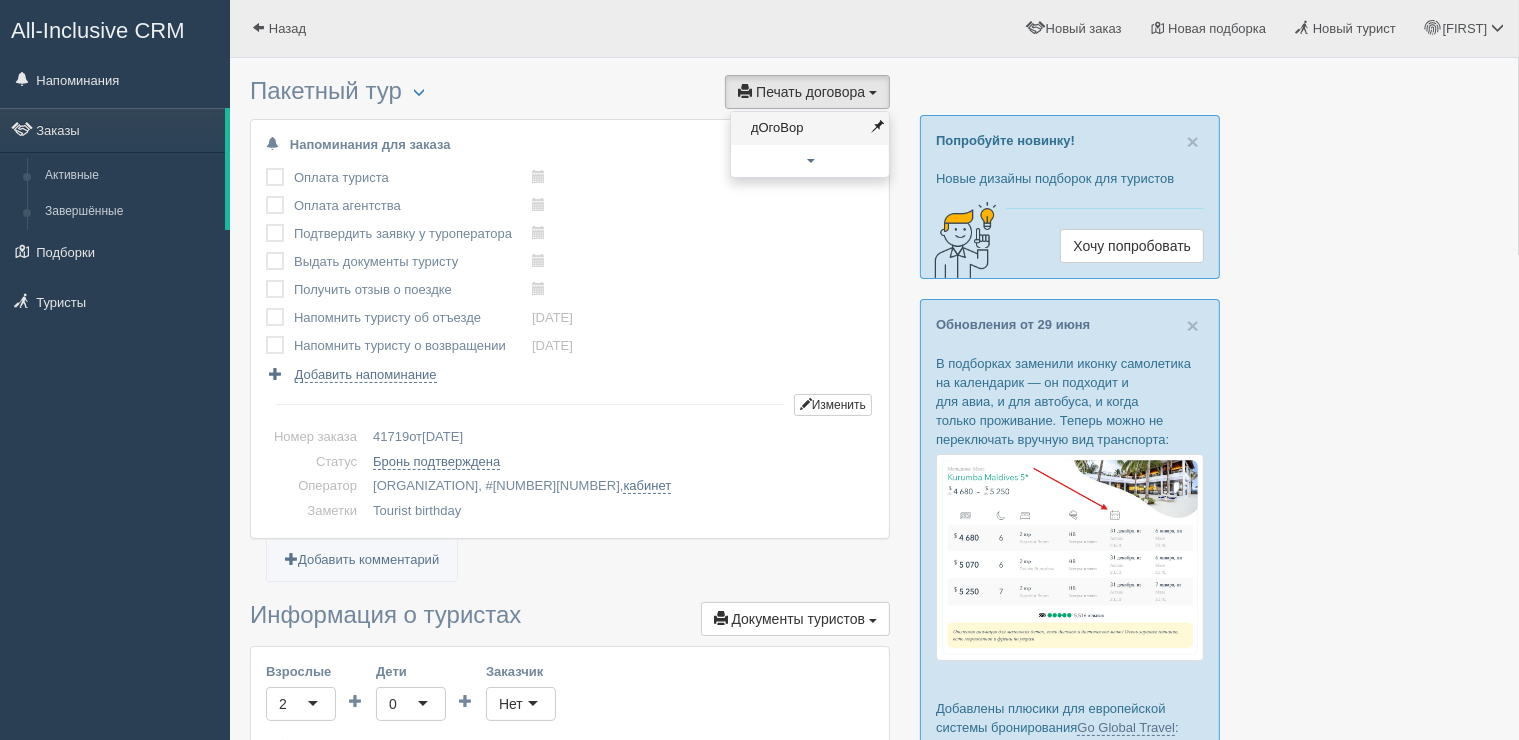 click on "дОгоВор" at bounding box center [810, 128] 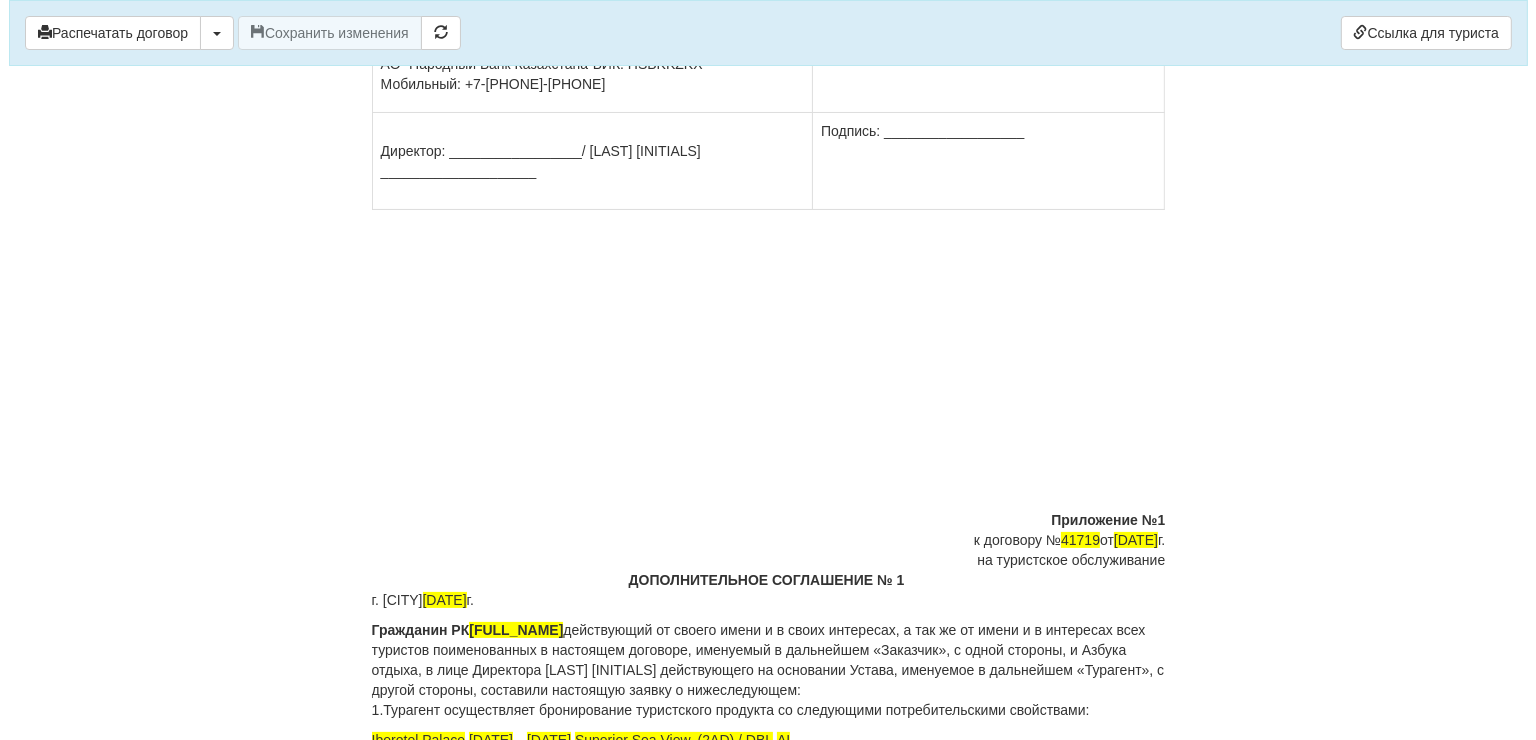 scroll, scrollTop: 7816, scrollLeft: 0, axis: vertical 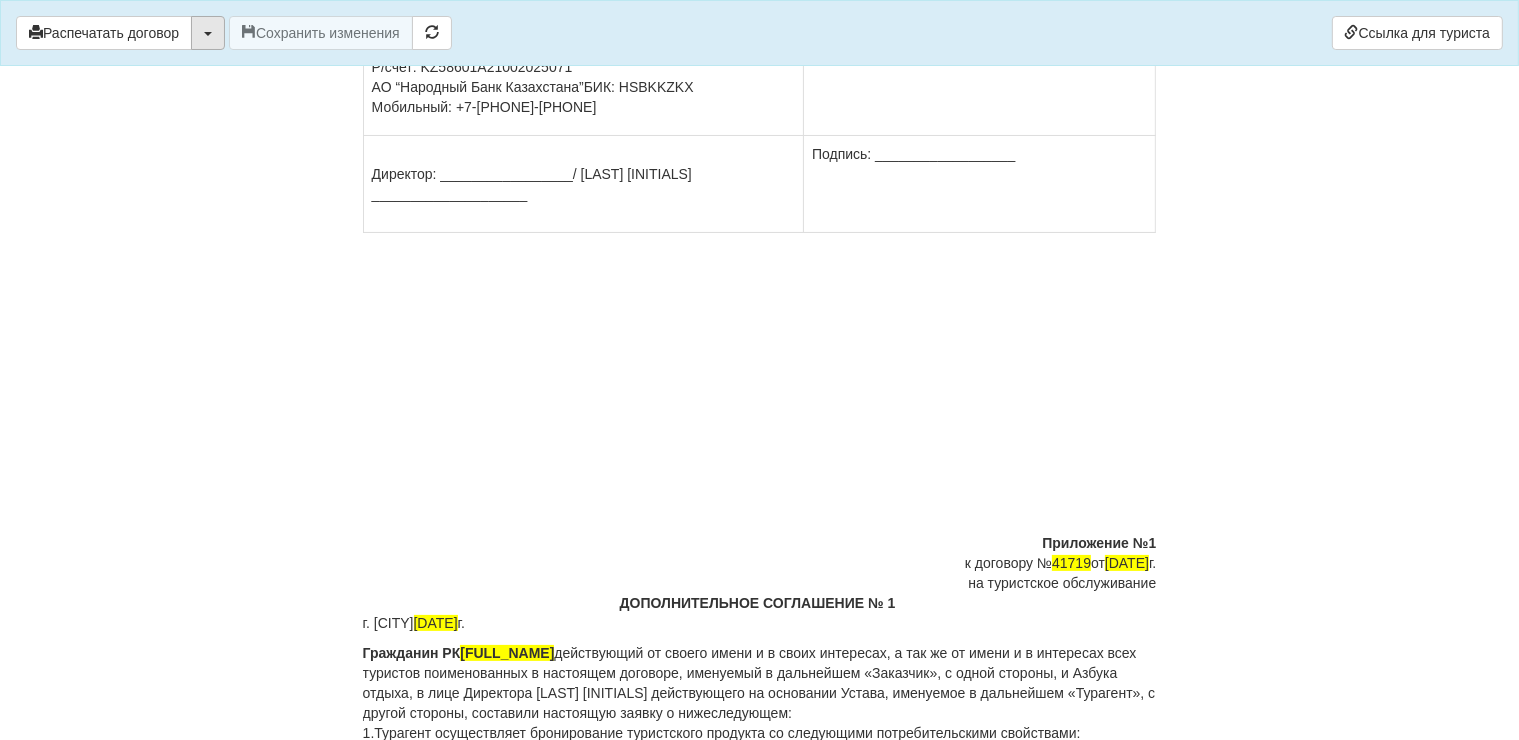 click at bounding box center (208, 33) 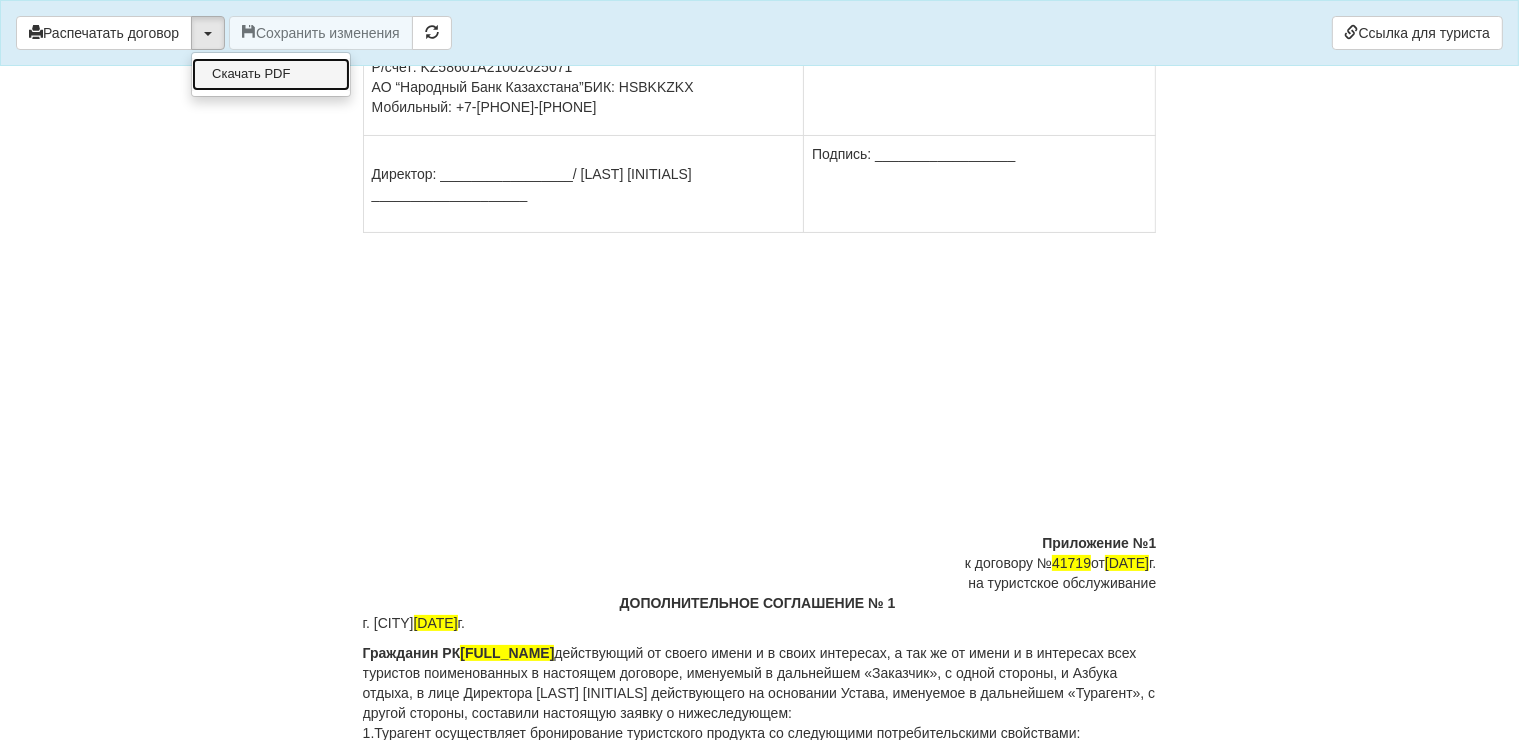 click on "Скачать PDF" at bounding box center [271, 74] 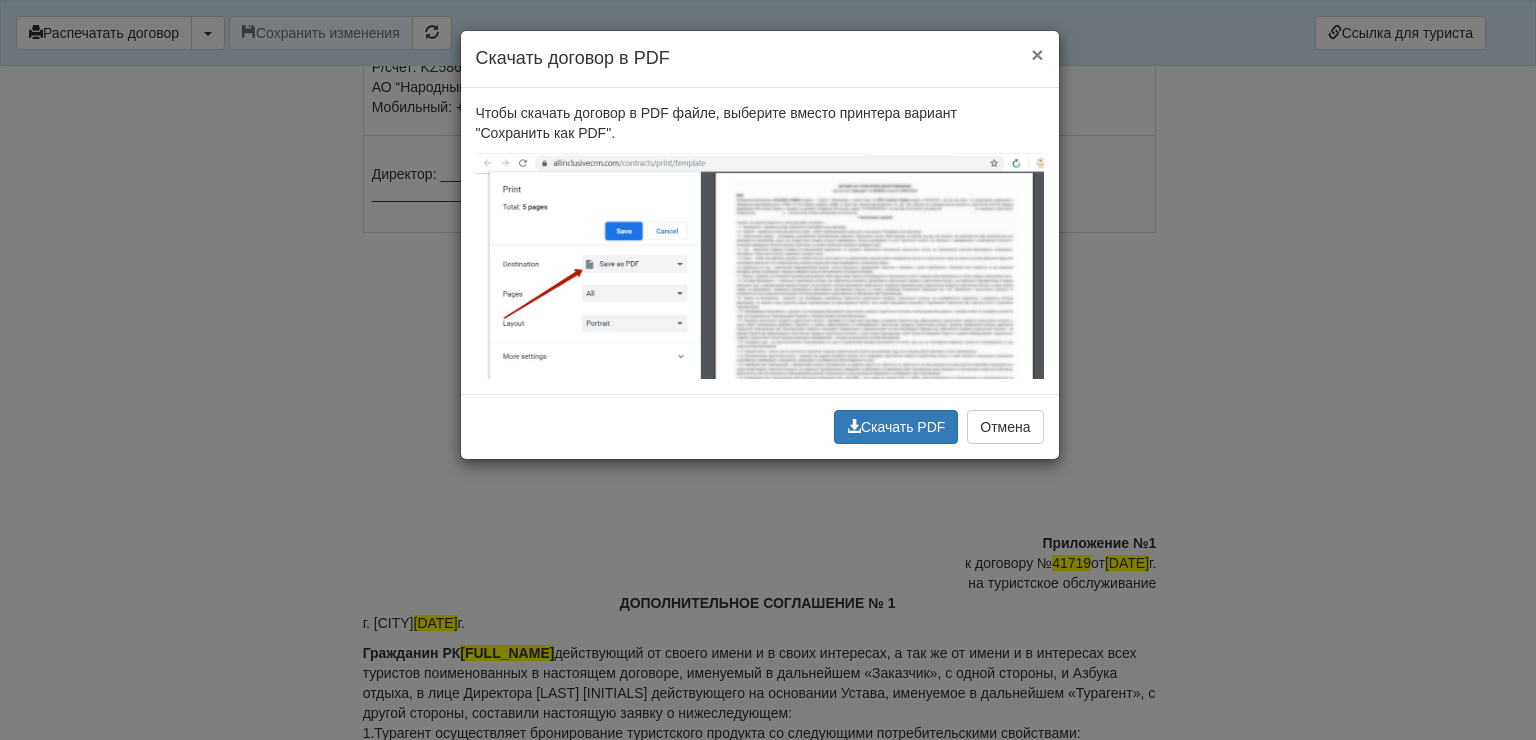 click on "×" at bounding box center (1037, 54) 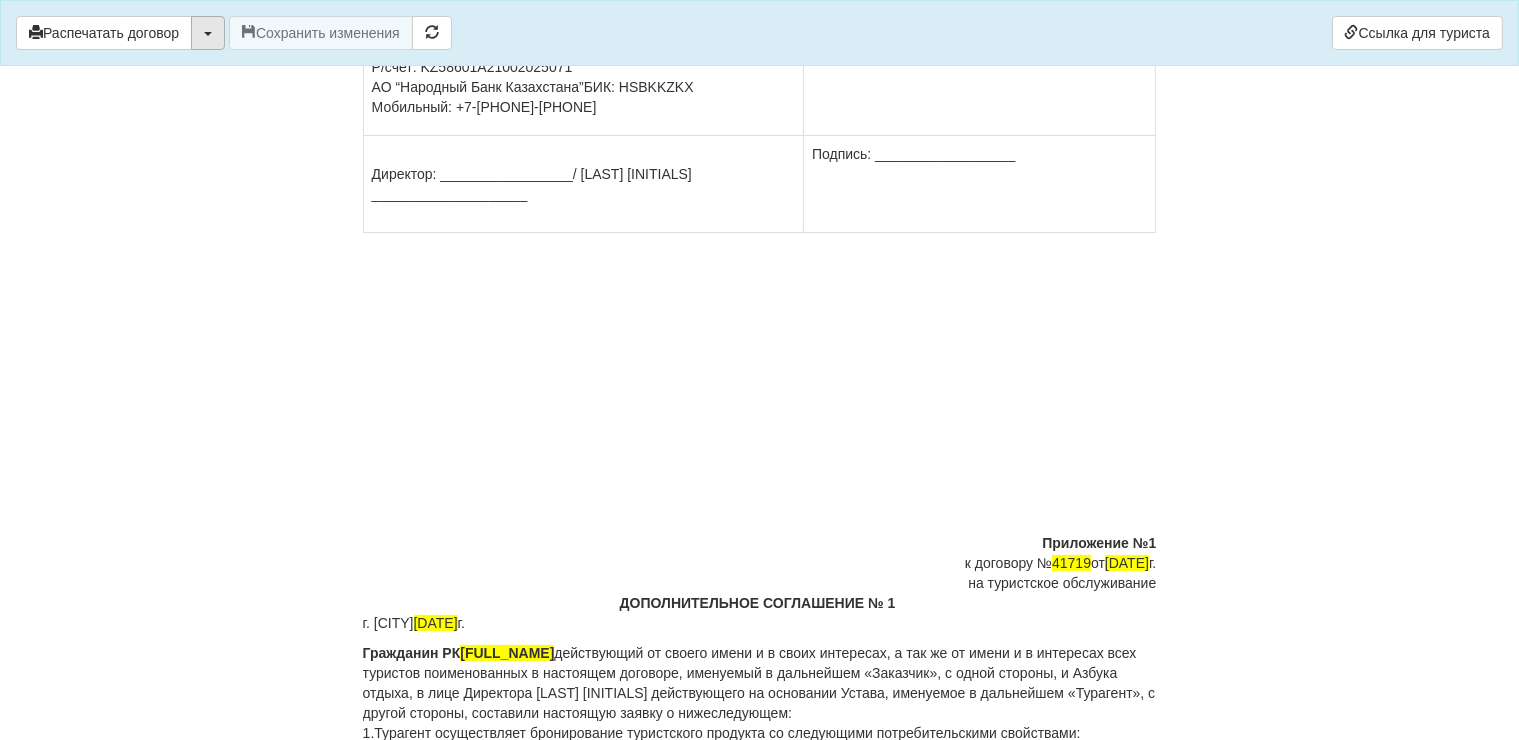 click at bounding box center (208, 33) 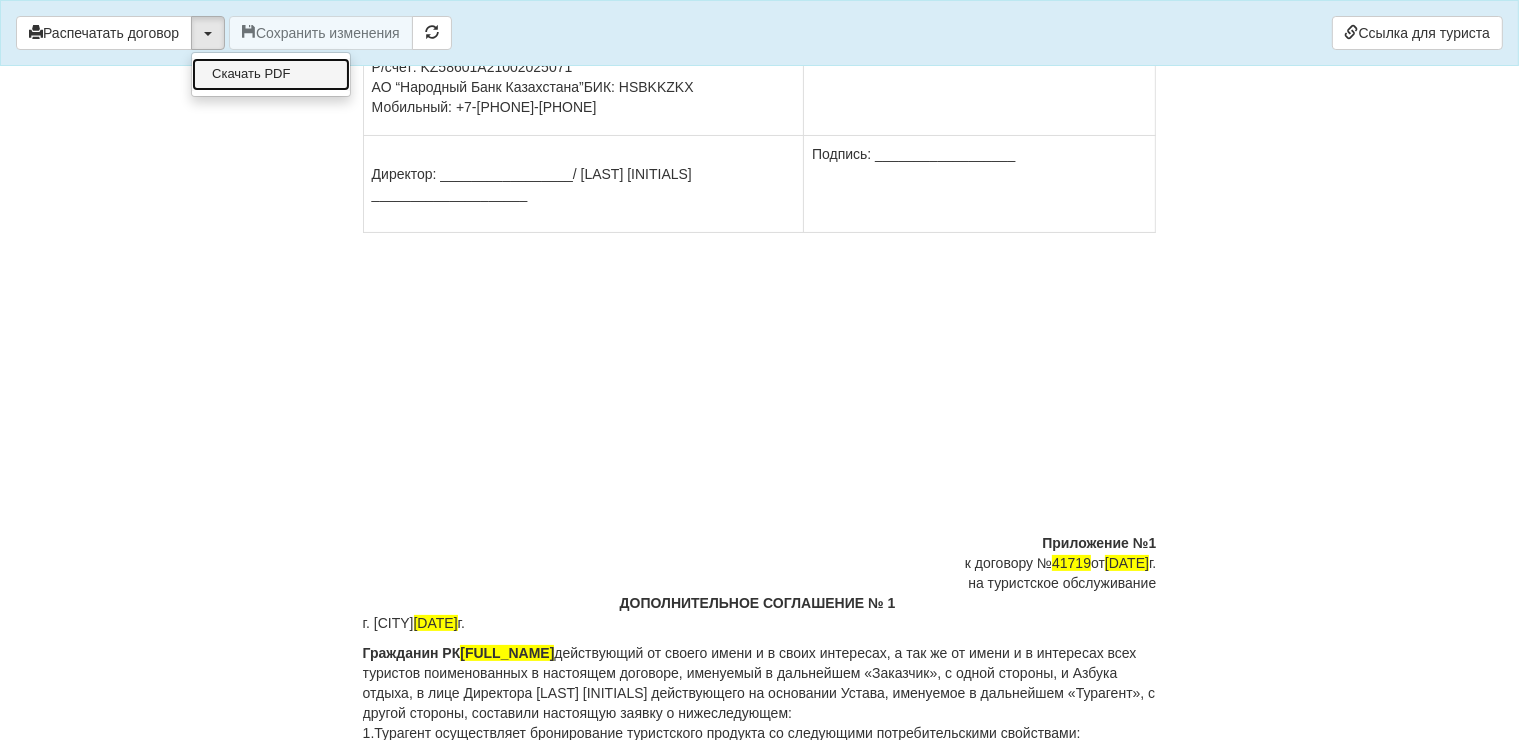click on "Скачать PDF" at bounding box center [271, 74] 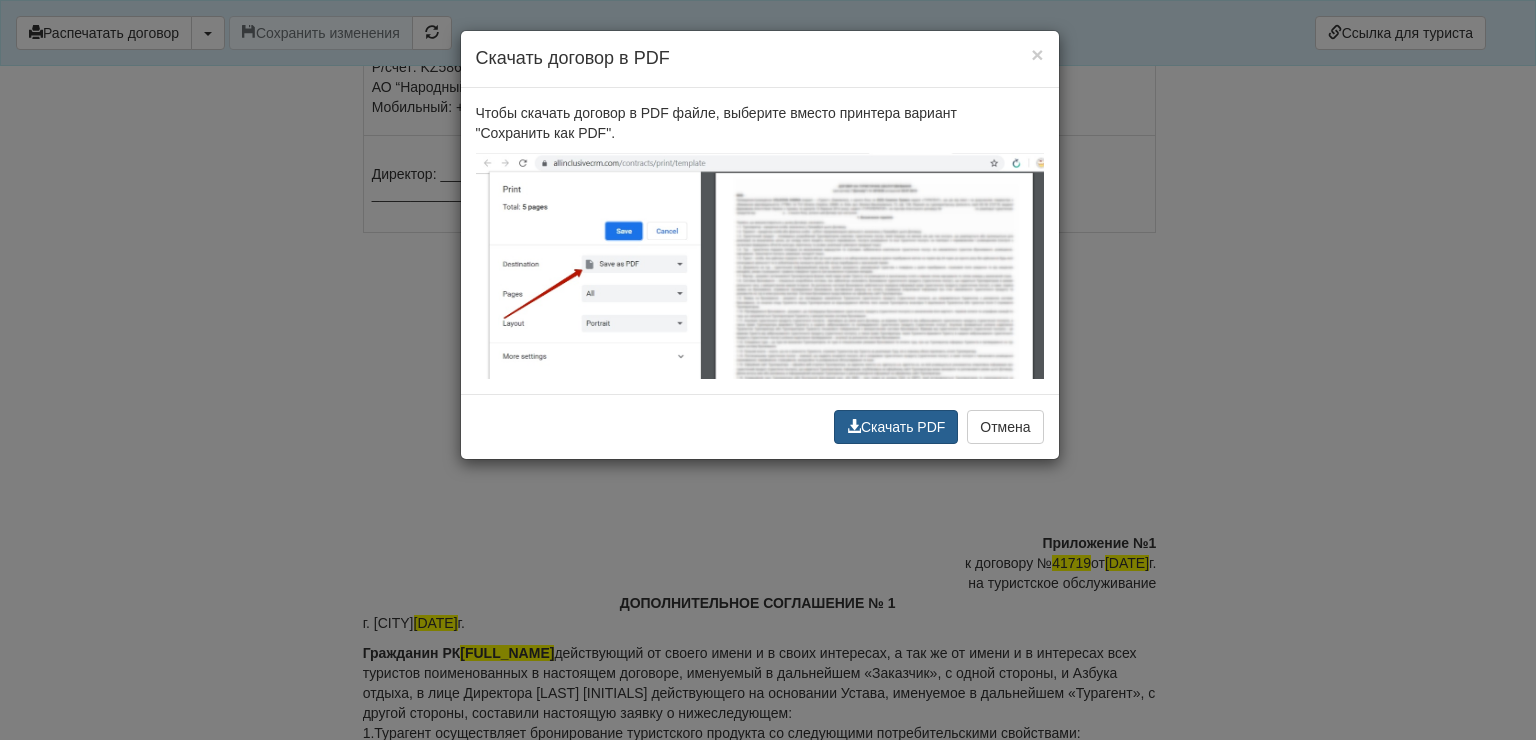 click on "Скачать PDF" at bounding box center (896, 427) 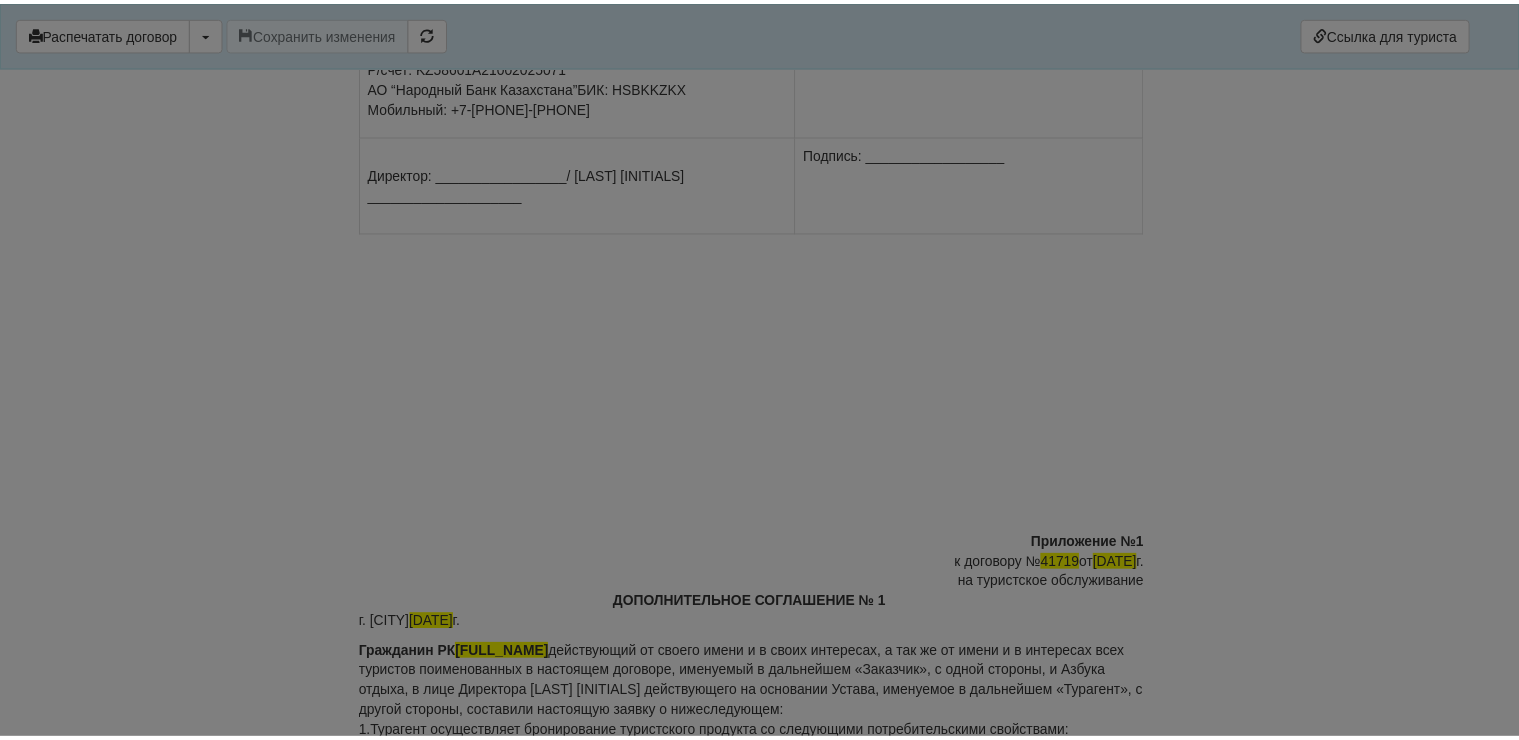scroll, scrollTop: 7816, scrollLeft: 0, axis: vertical 